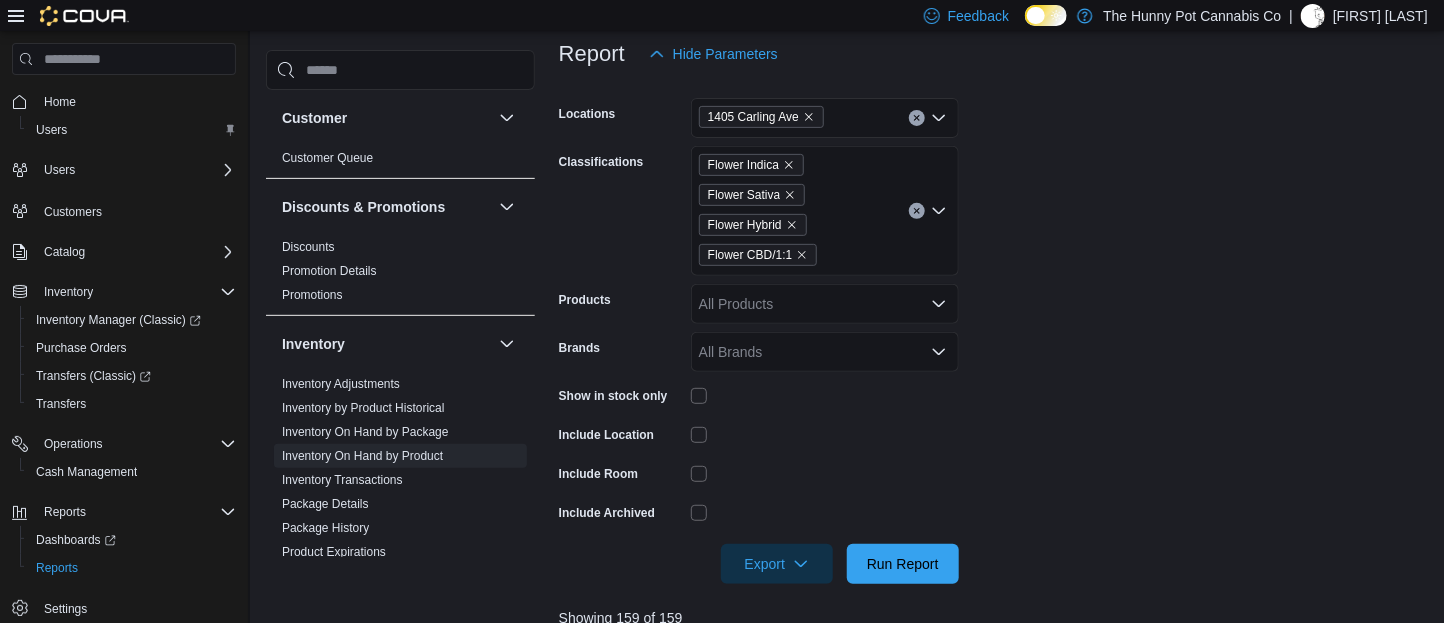 scroll, scrollTop: 264, scrollLeft: 0, axis: vertical 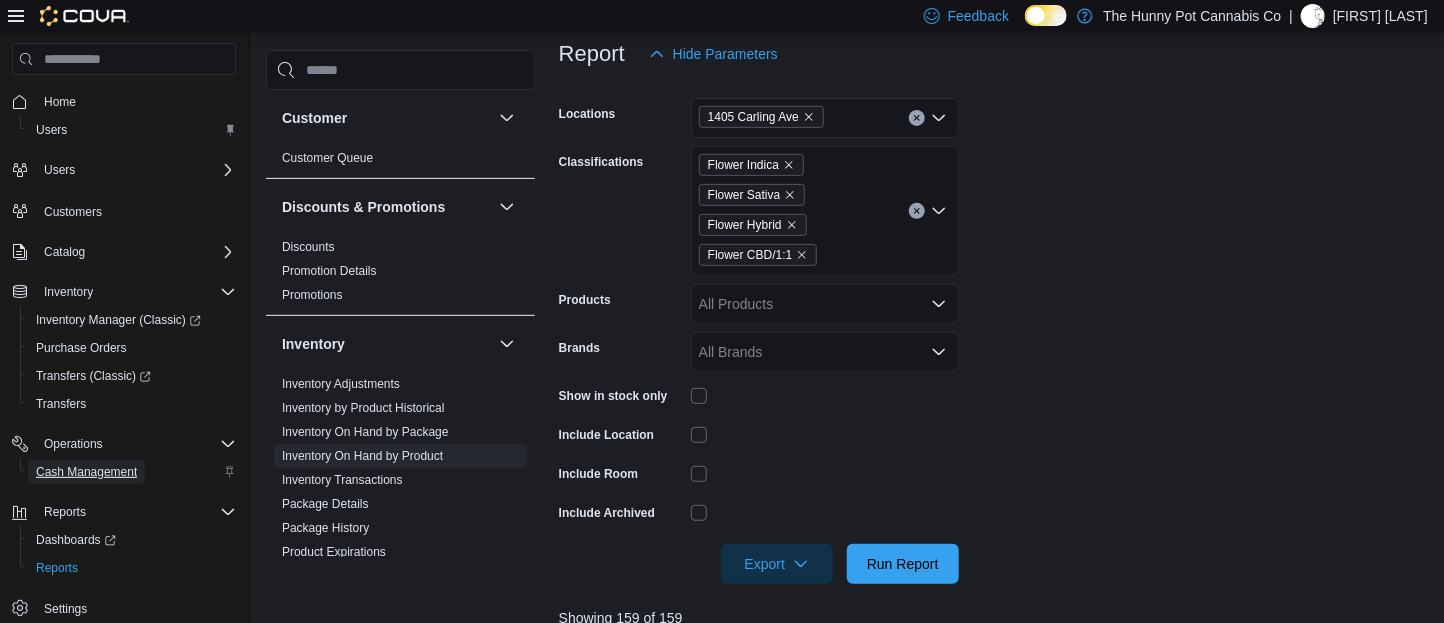 click on "Cash Management" at bounding box center [86, 472] 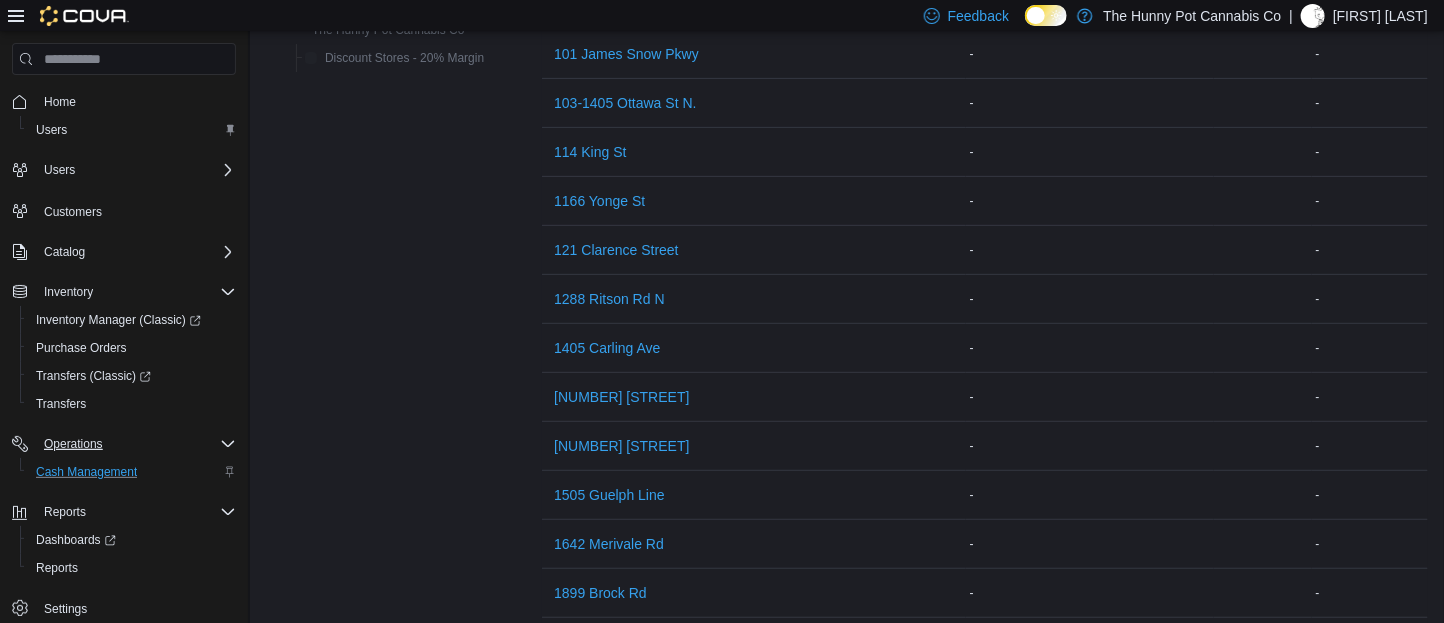 scroll, scrollTop: 0, scrollLeft: 0, axis: both 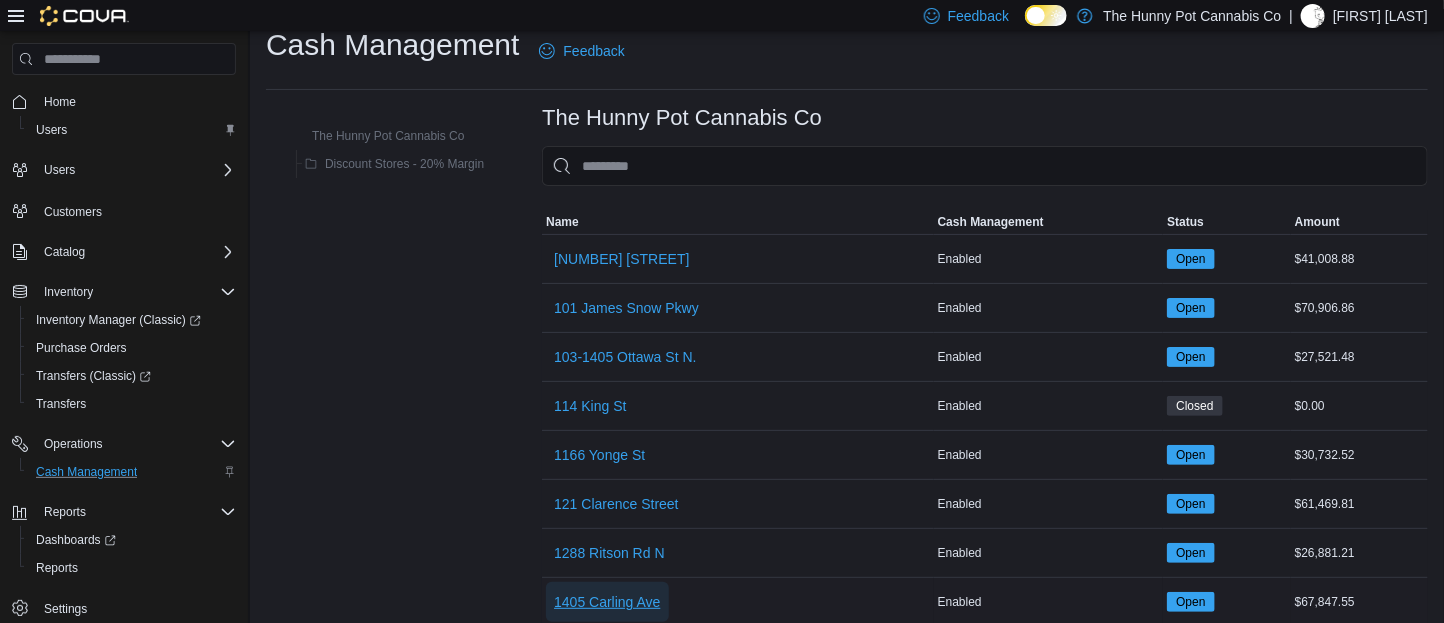 click on "1405 Carling Ave" at bounding box center (607, 602) 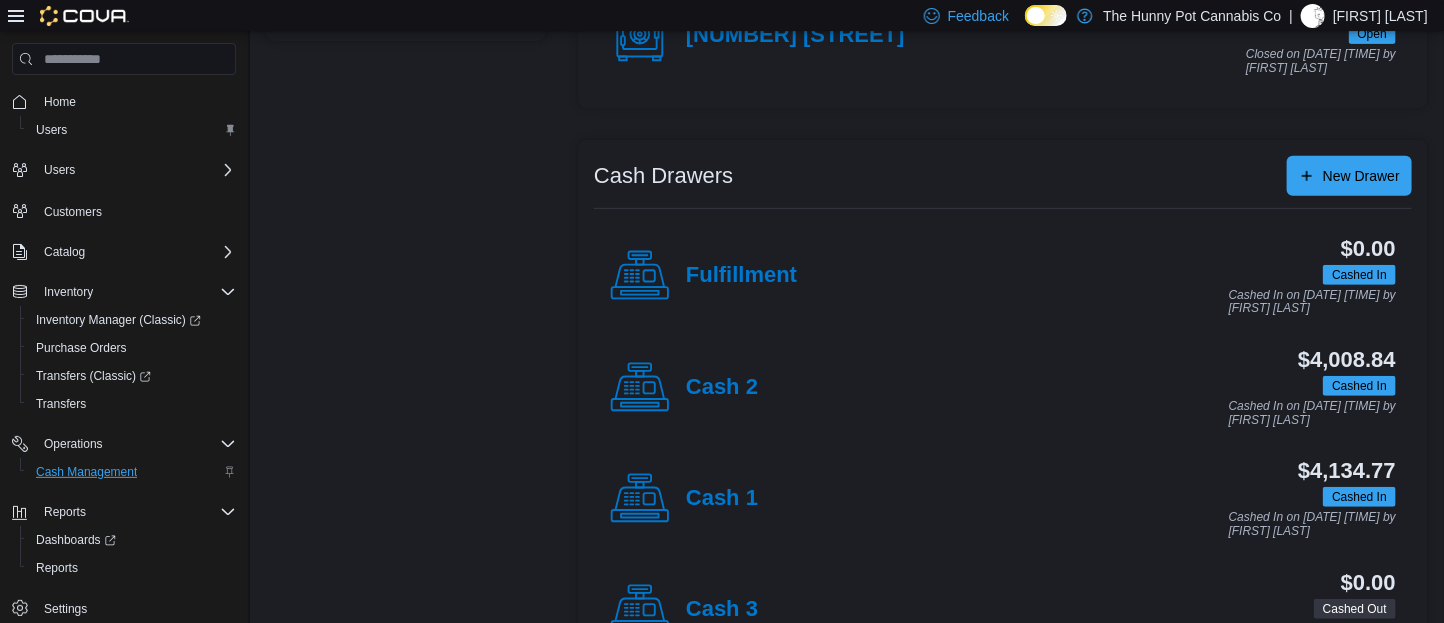 scroll, scrollTop: 353, scrollLeft: 0, axis: vertical 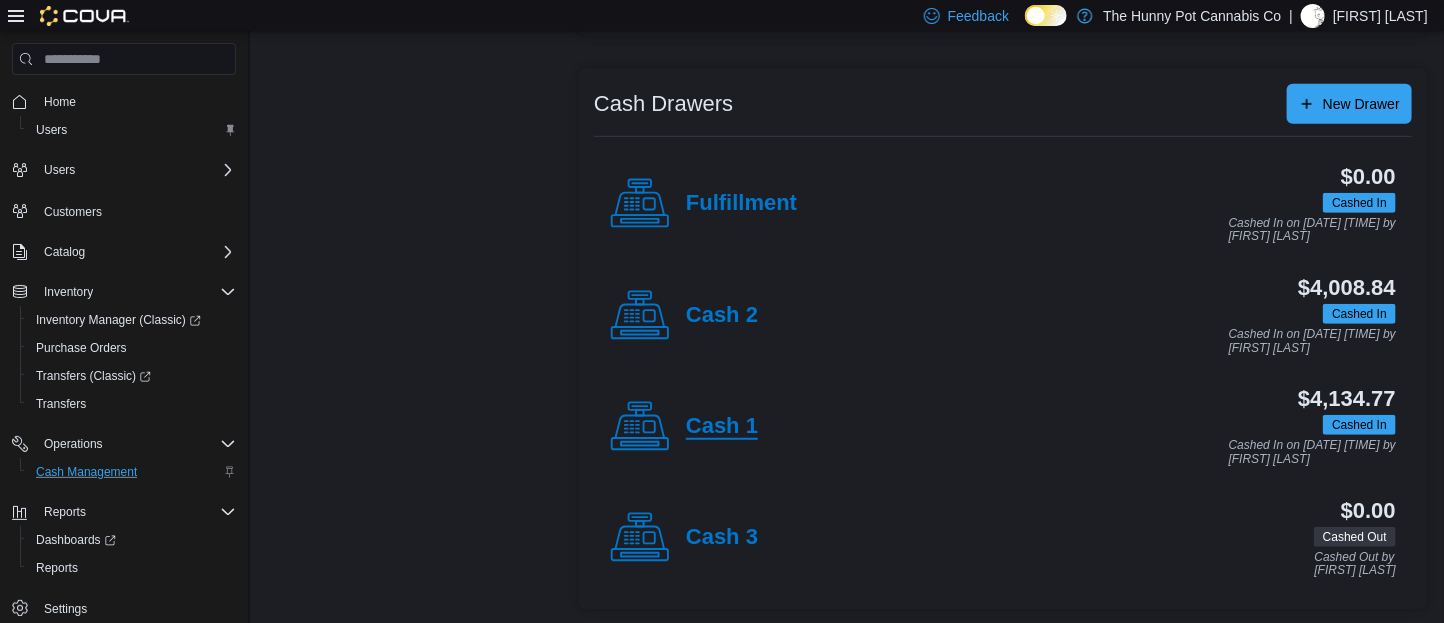 click on "Cash 1" at bounding box center [722, 427] 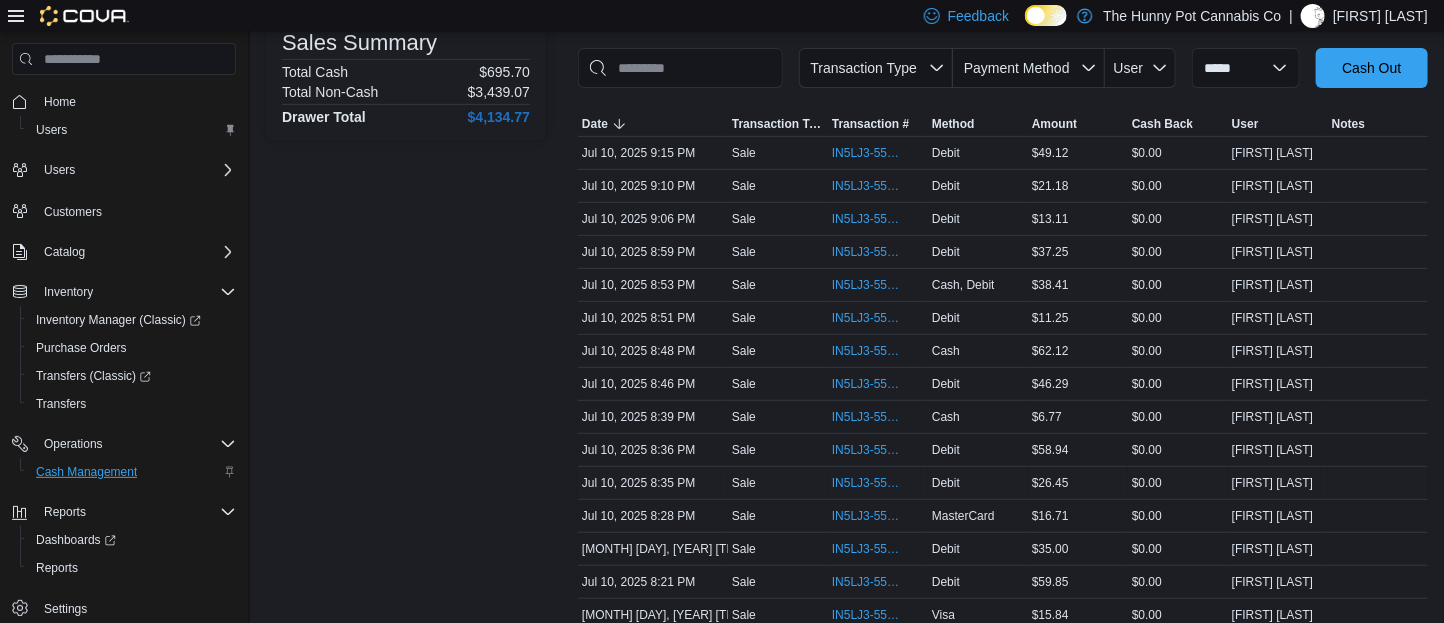 scroll, scrollTop: 300, scrollLeft: 0, axis: vertical 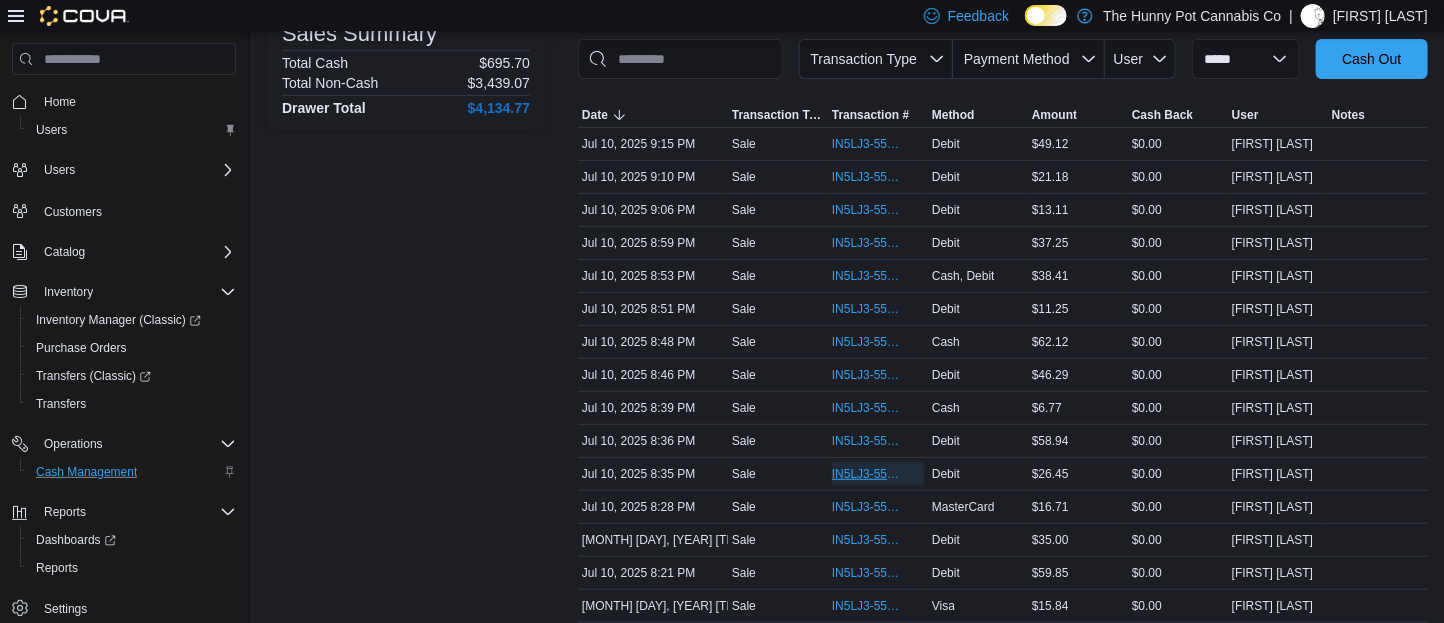 click on "IN5LJ3-5555944" at bounding box center [868, 474] 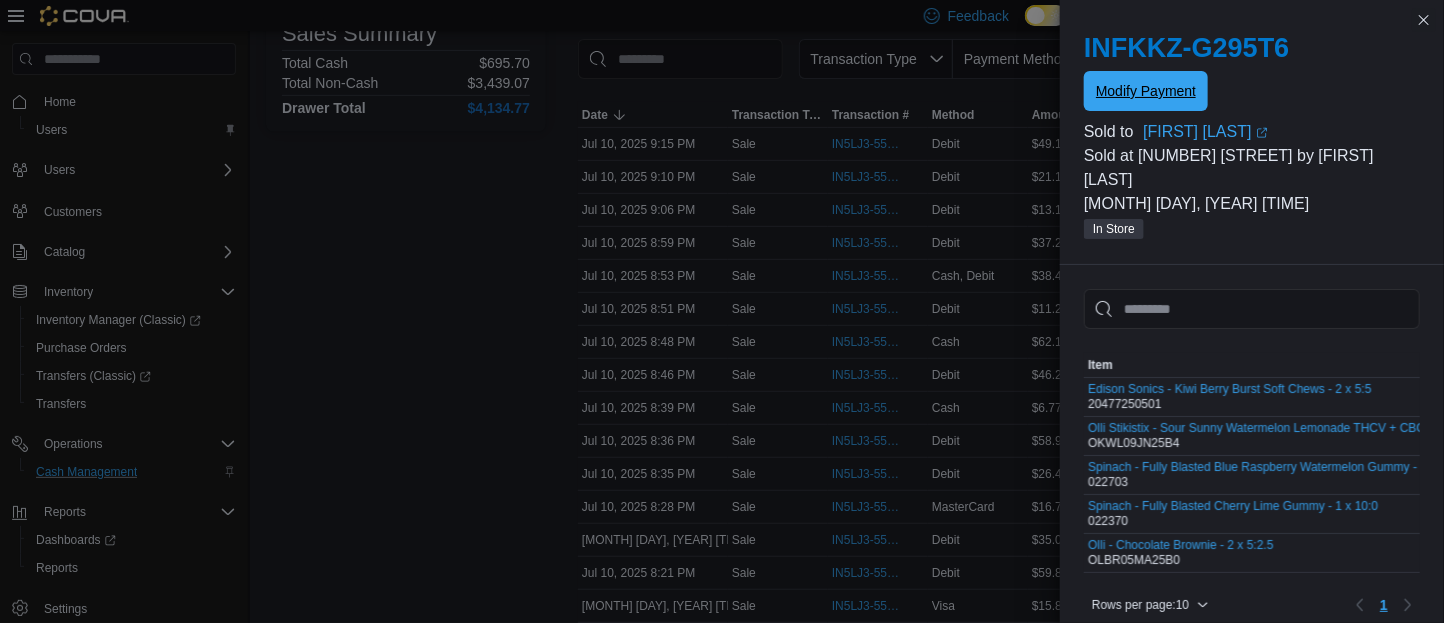 click on "Modify Payment" at bounding box center (1146, 91) 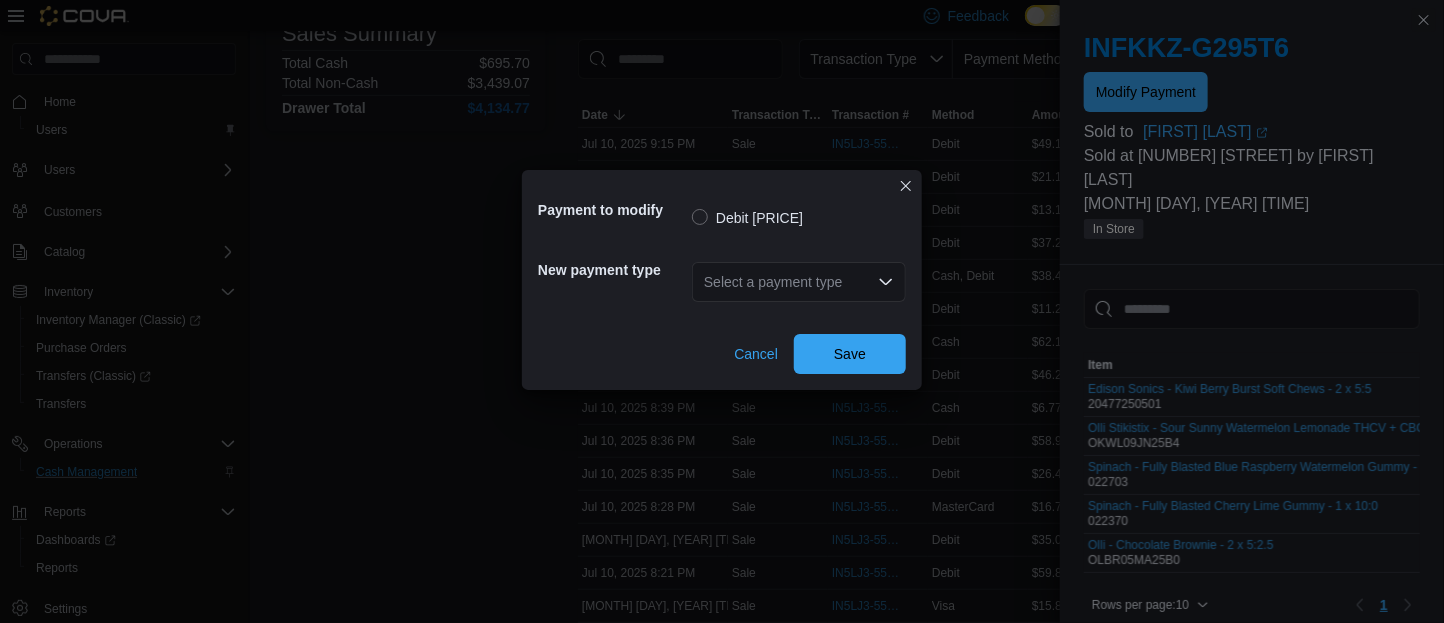 click on "Select a payment type" at bounding box center (799, 282) 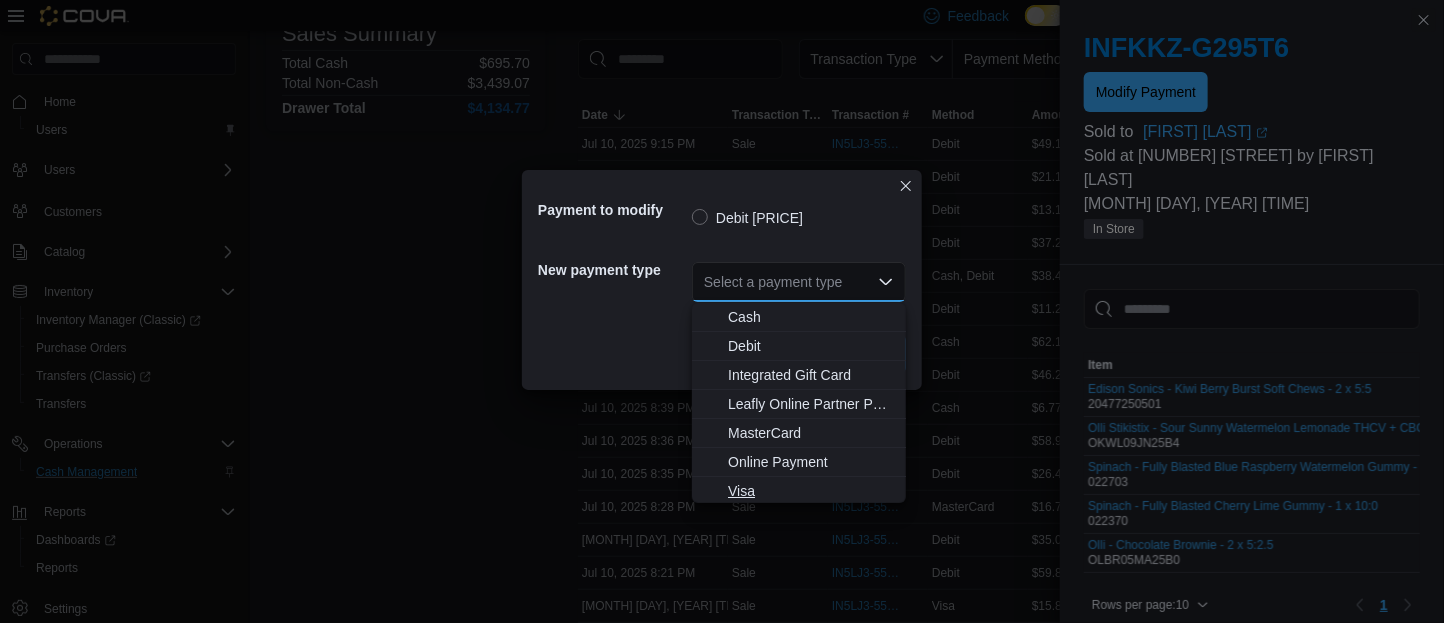 click on "Visa" at bounding box center (811, 491) 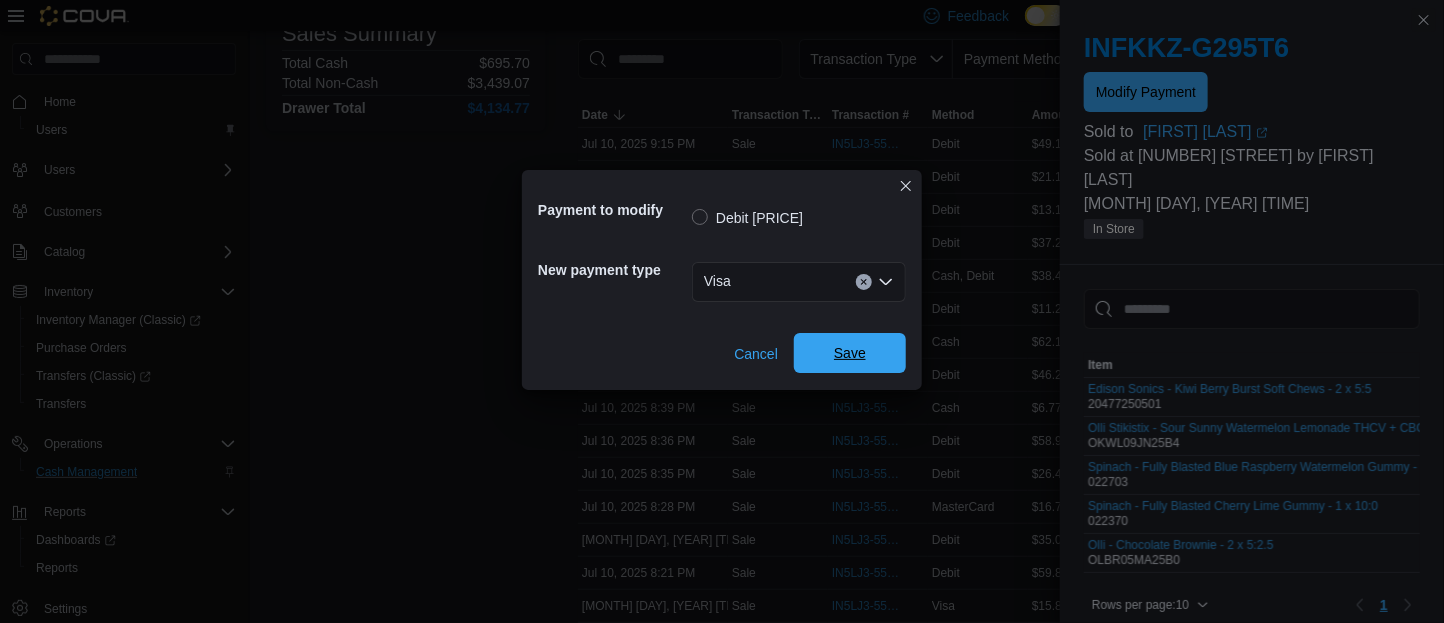 click on "Save" at bounding box center [850, 353] 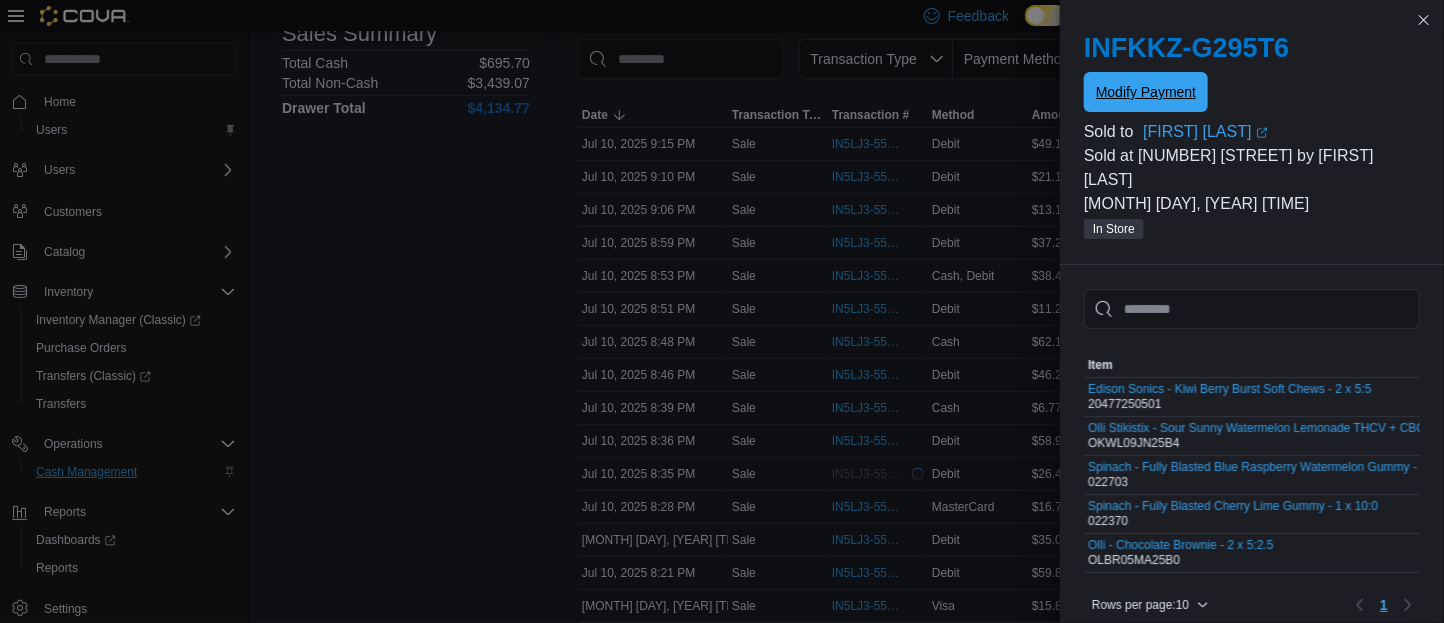 scroll, scrollTop: 0, scrollLeft: 0, axis: both 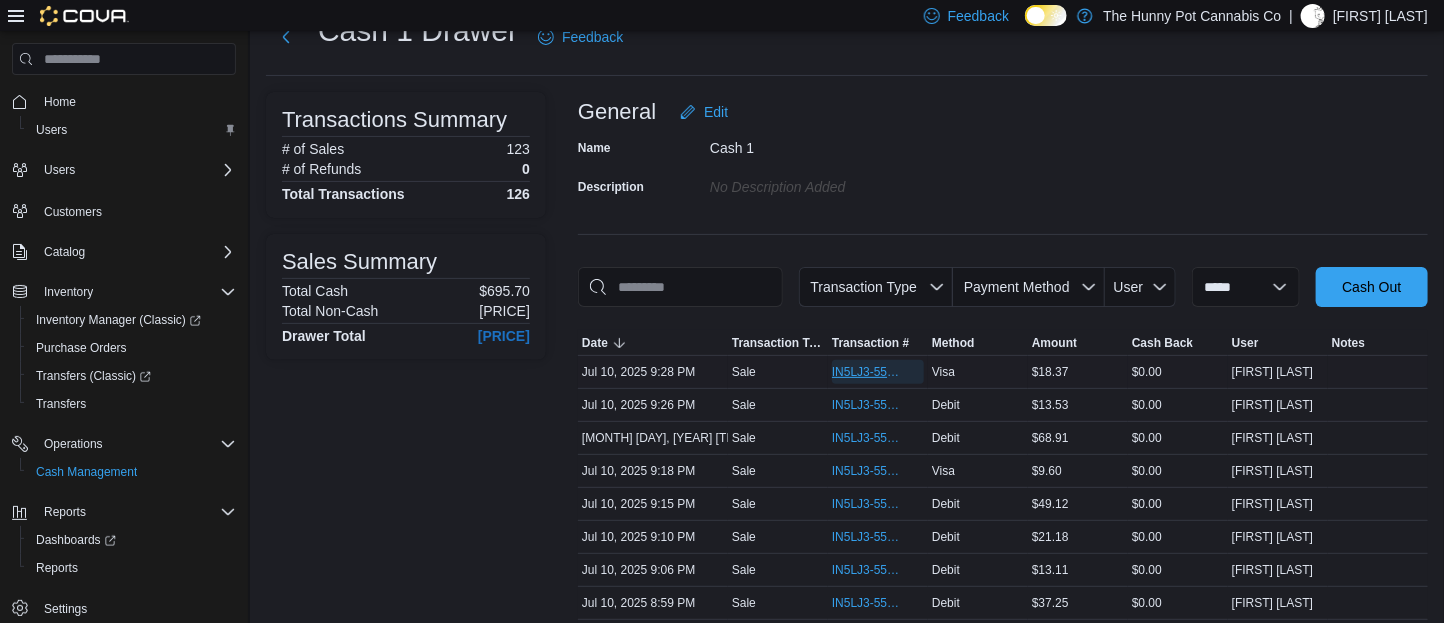click on "IN5LJ3-5556474" at bounding box center [868, 372] 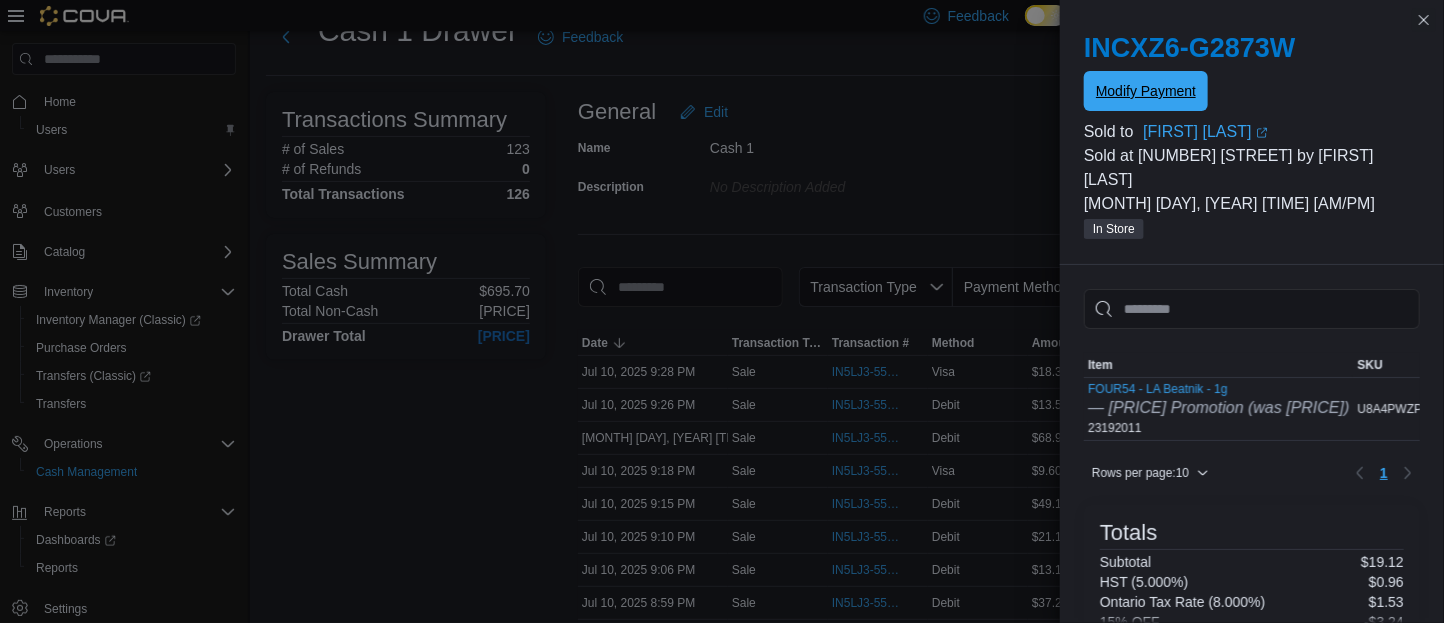 click on "Modify Payment" at bounding box center [1146, 91] 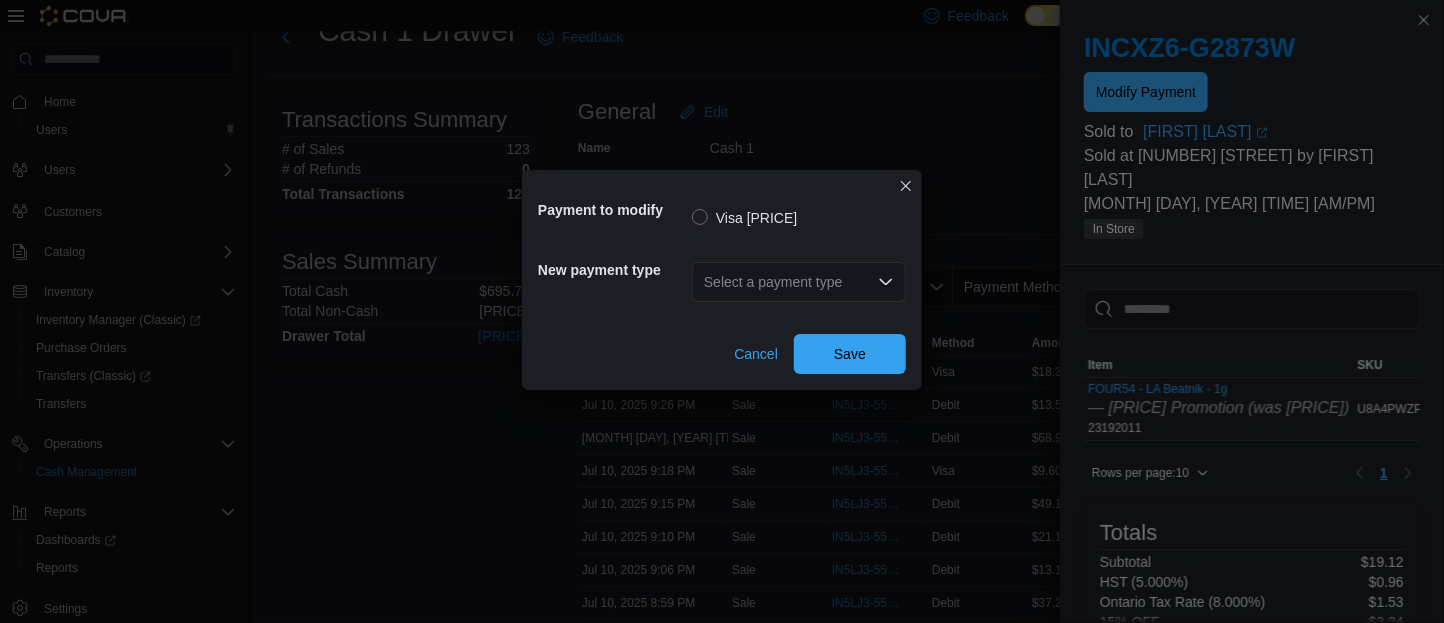 click on "Select a payment type" at bounding box center (799, 282) 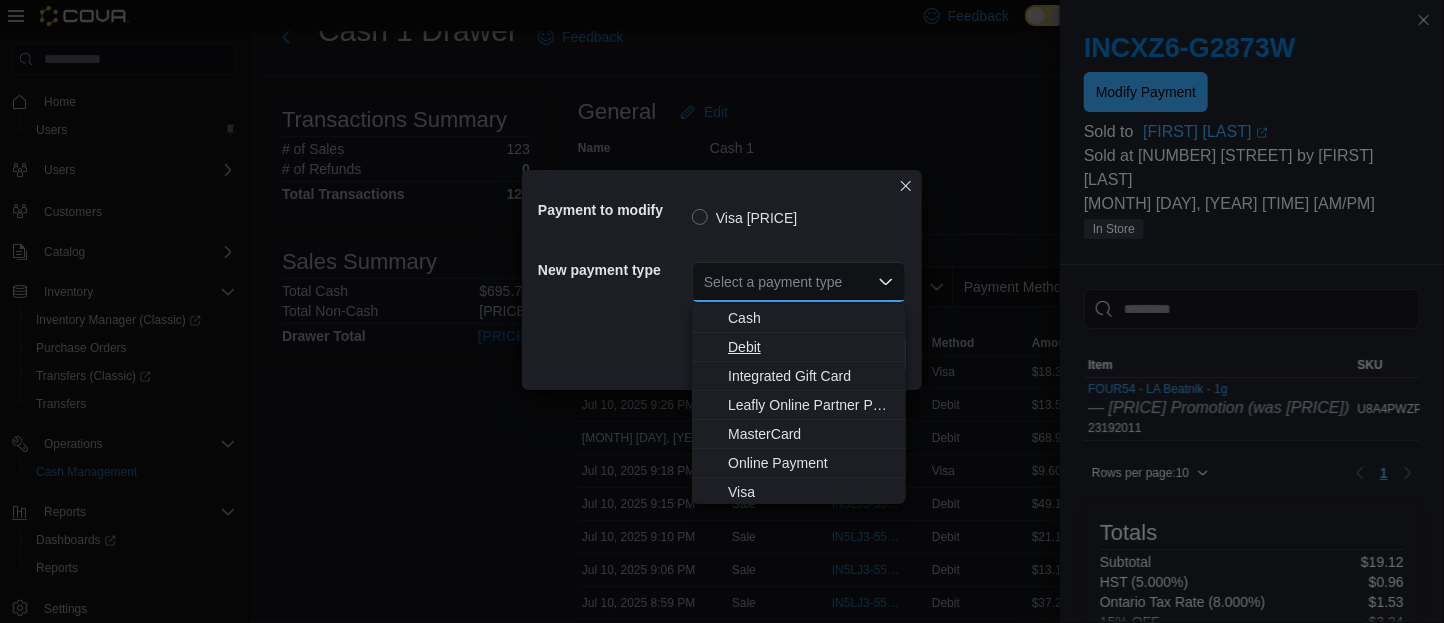 click on "Debit" at bounding box center (811, 347) 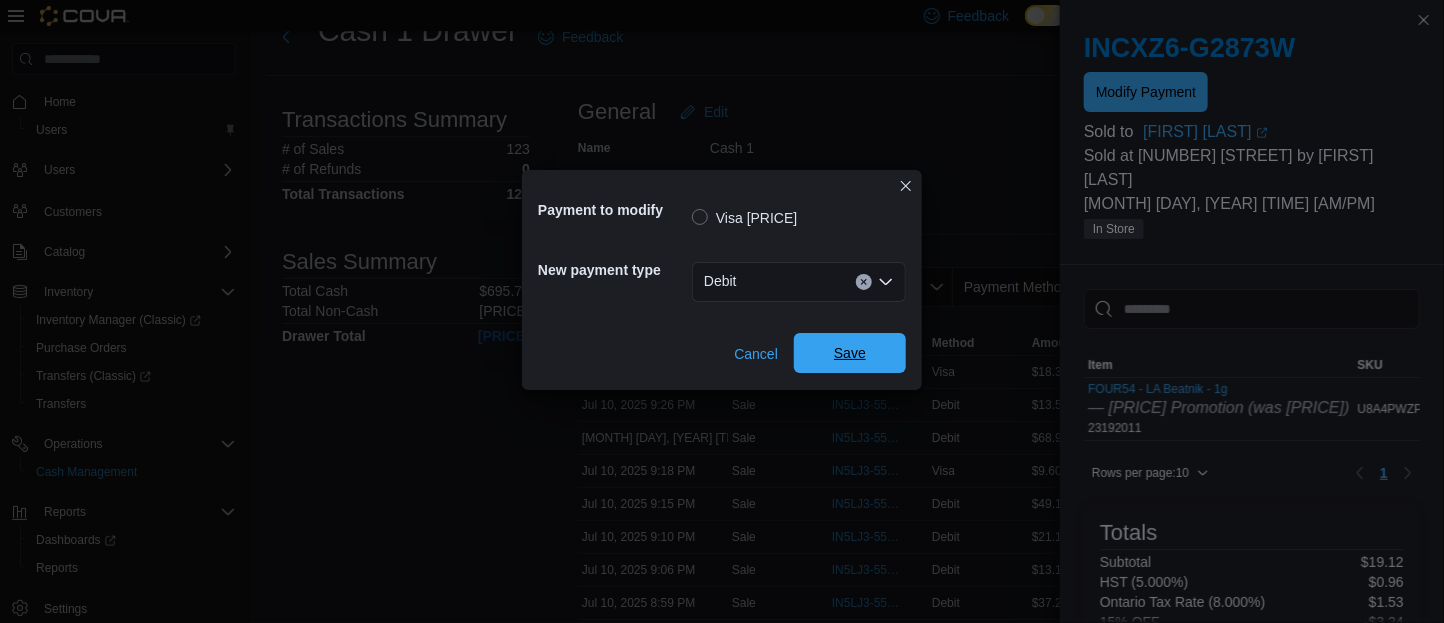 click on "Save" at bounding box center (850, 353) 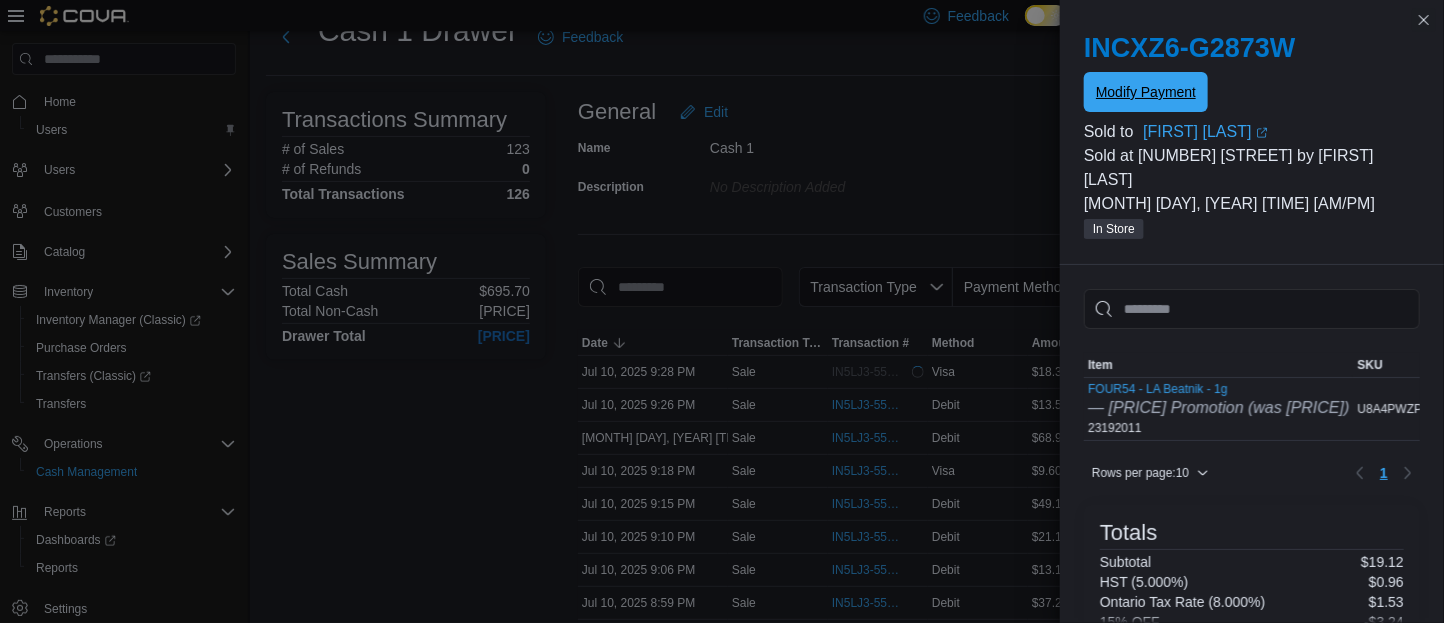 scroll, scrollTop: 0, scrollLeft: 0, axis: both 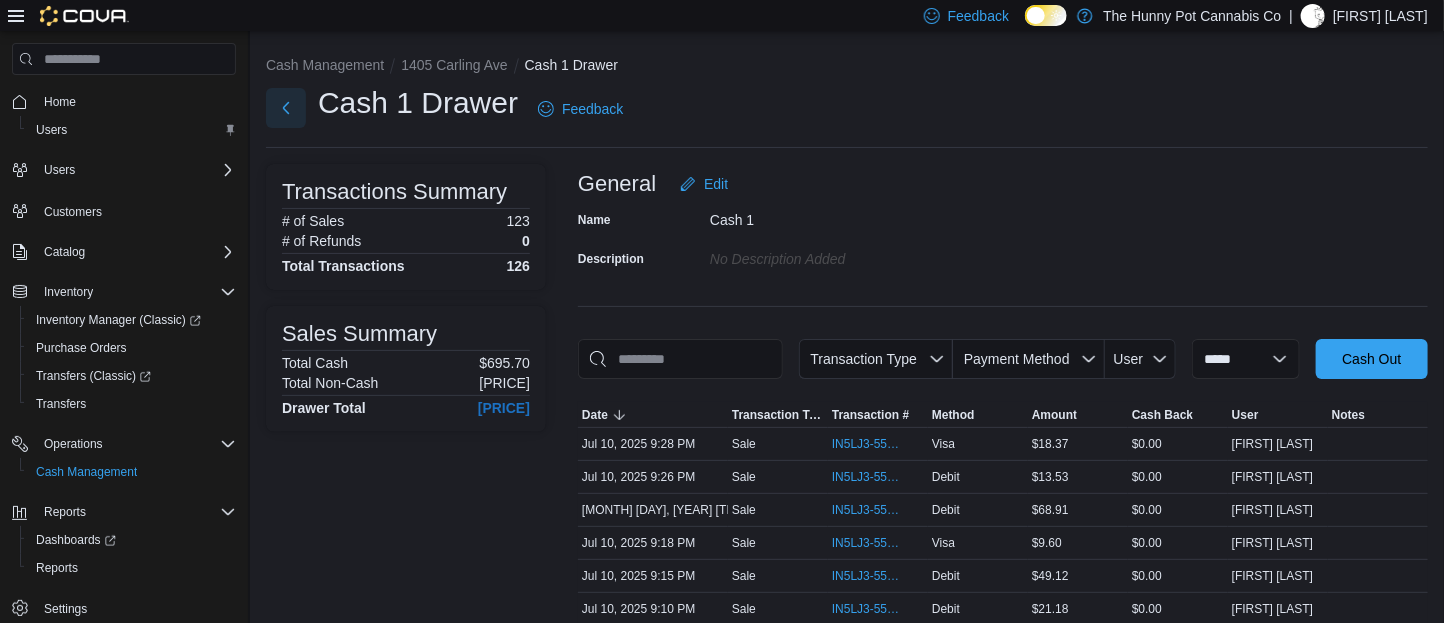 click at bounding box center [286, 108] 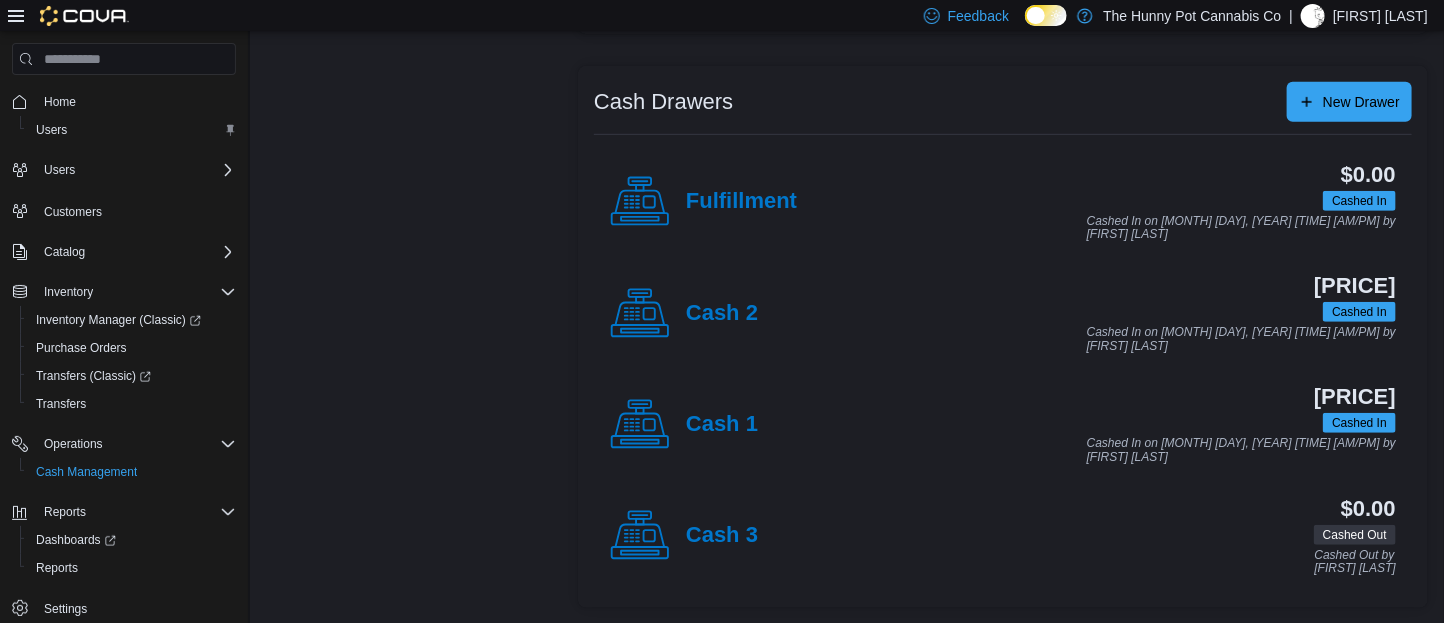 click on "Cash 2" at bounding box center (684, 314) 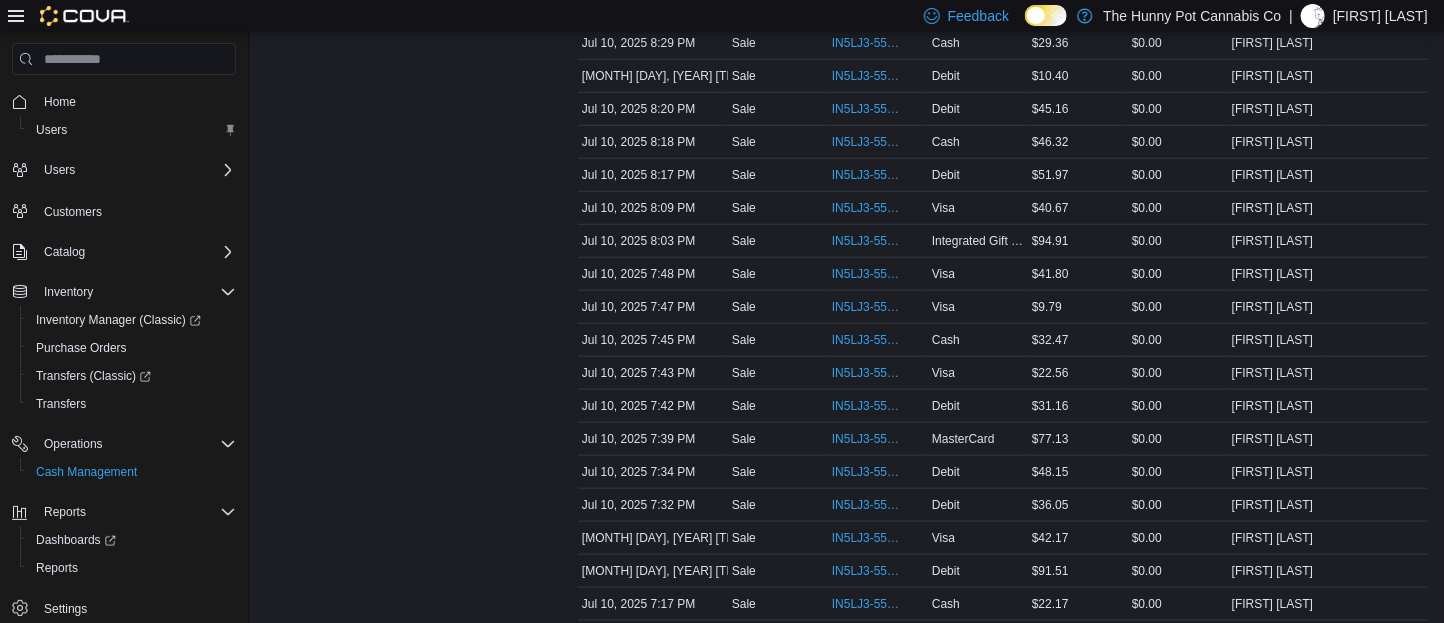 scroll, scrollTop: 835, scrollLeft: 0, axis: vertical 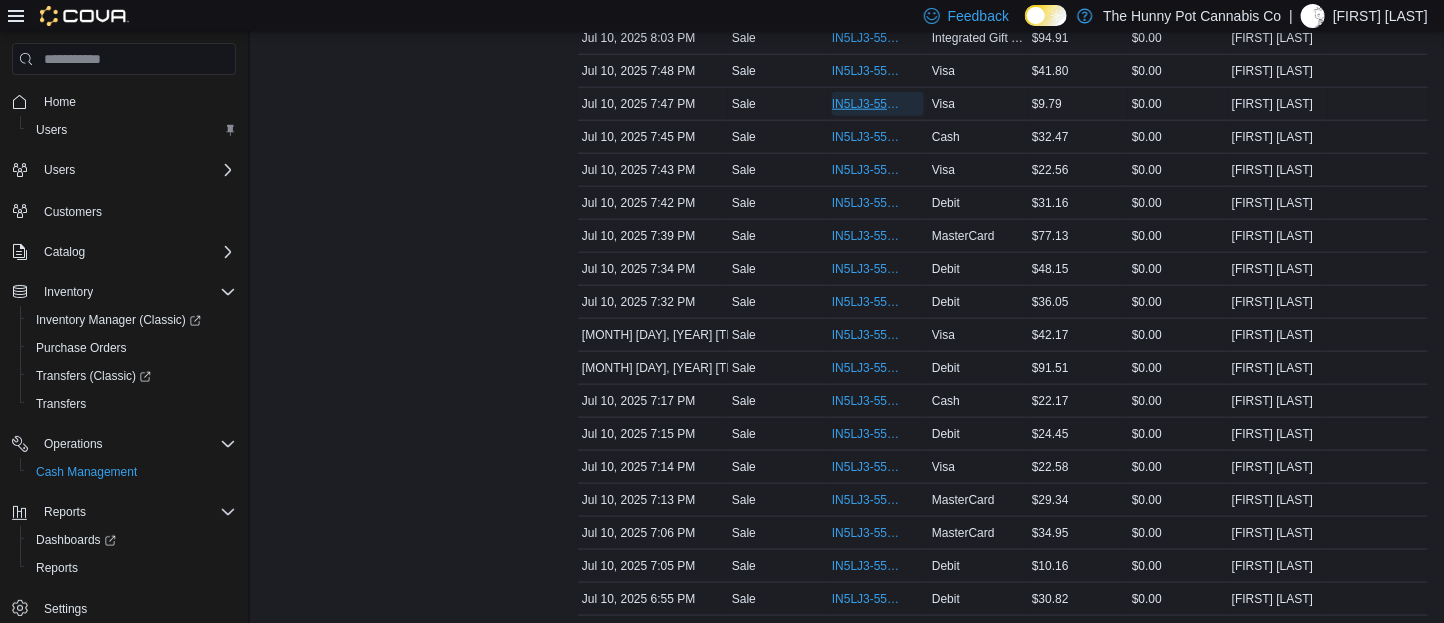 click on "IN5LJ3-5555504" at bounding box center [868, 104] 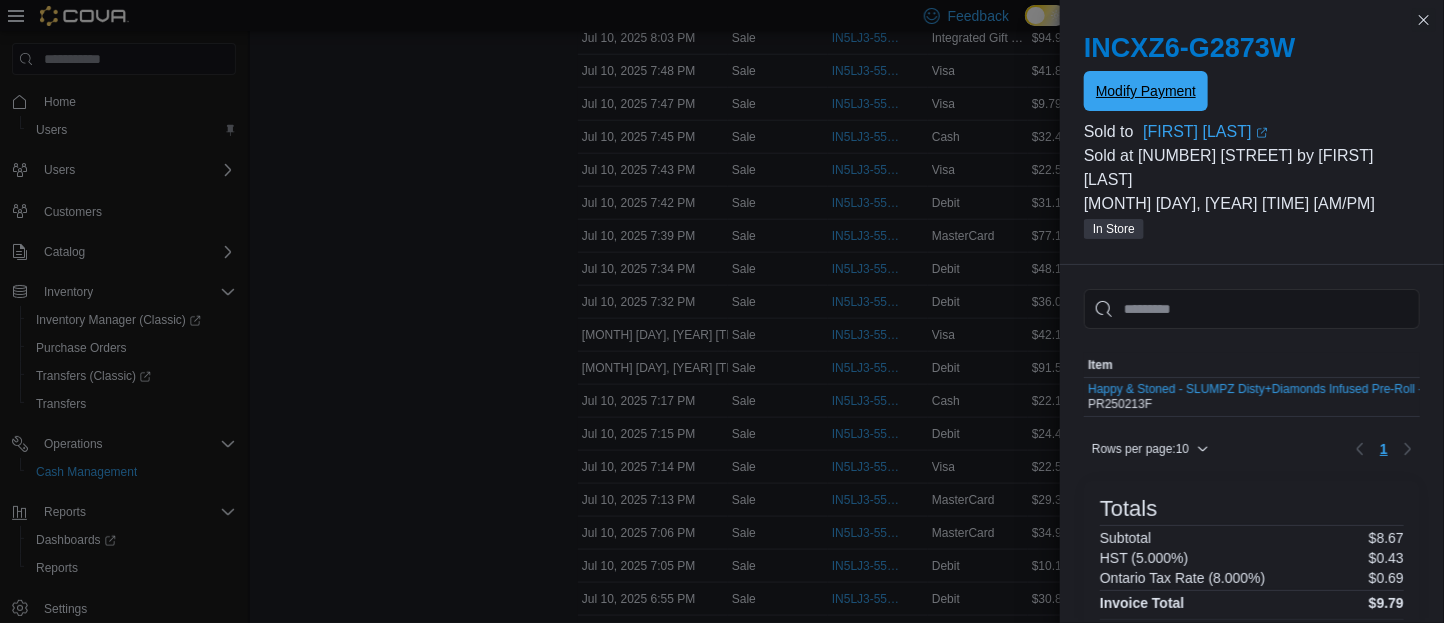 click on "Modify Payment" at bounding box center (1146, 91) 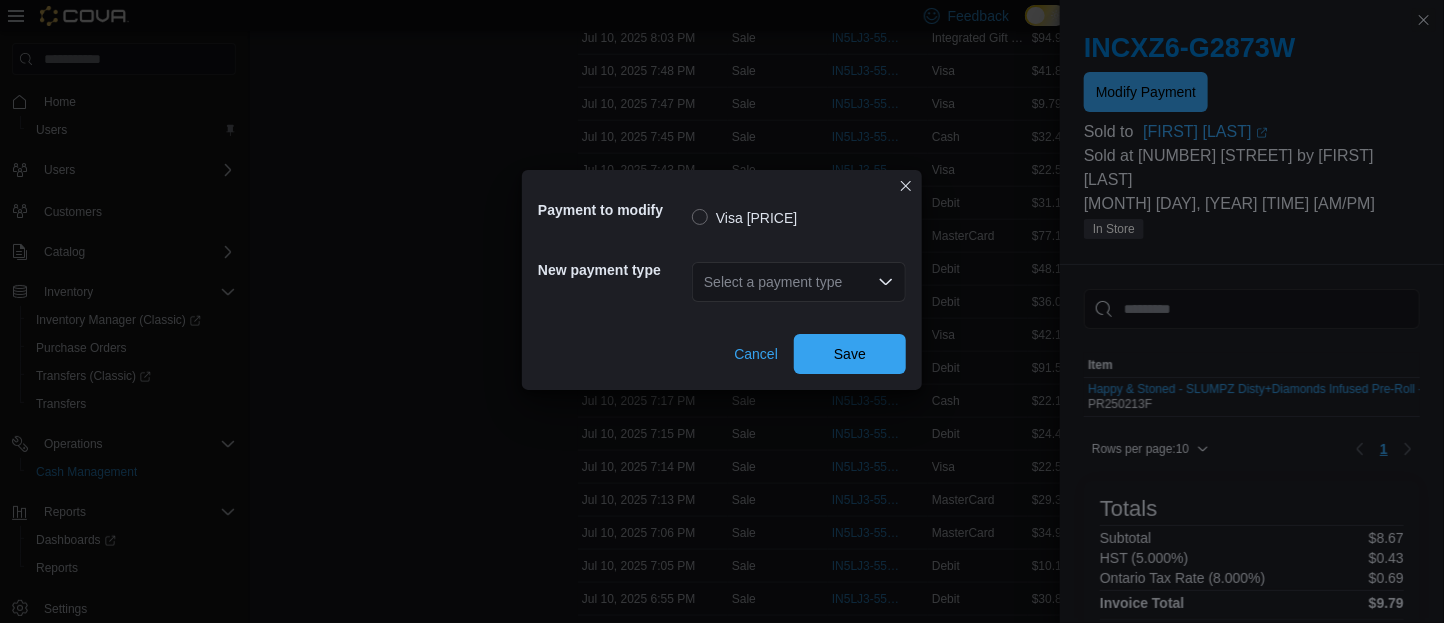 click on "Select a payment type" at bounding box center (799, 282) 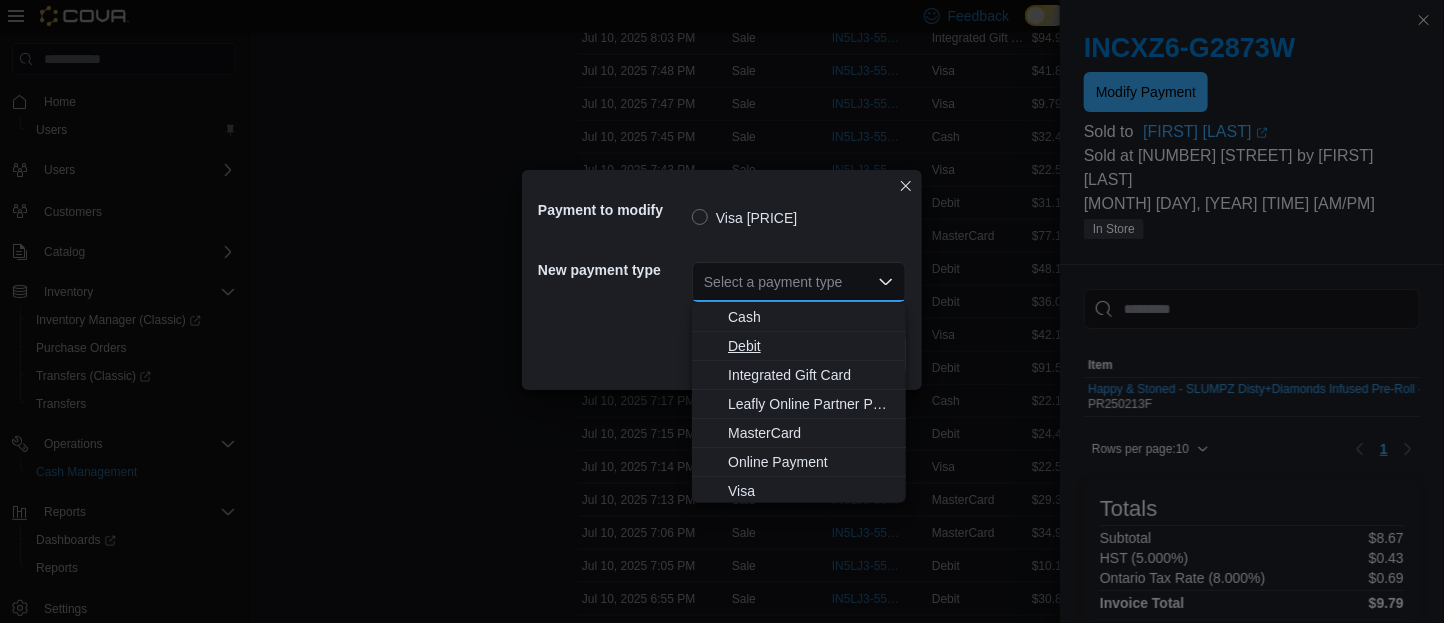 click on "Debit" at bounding box center (811, 346) 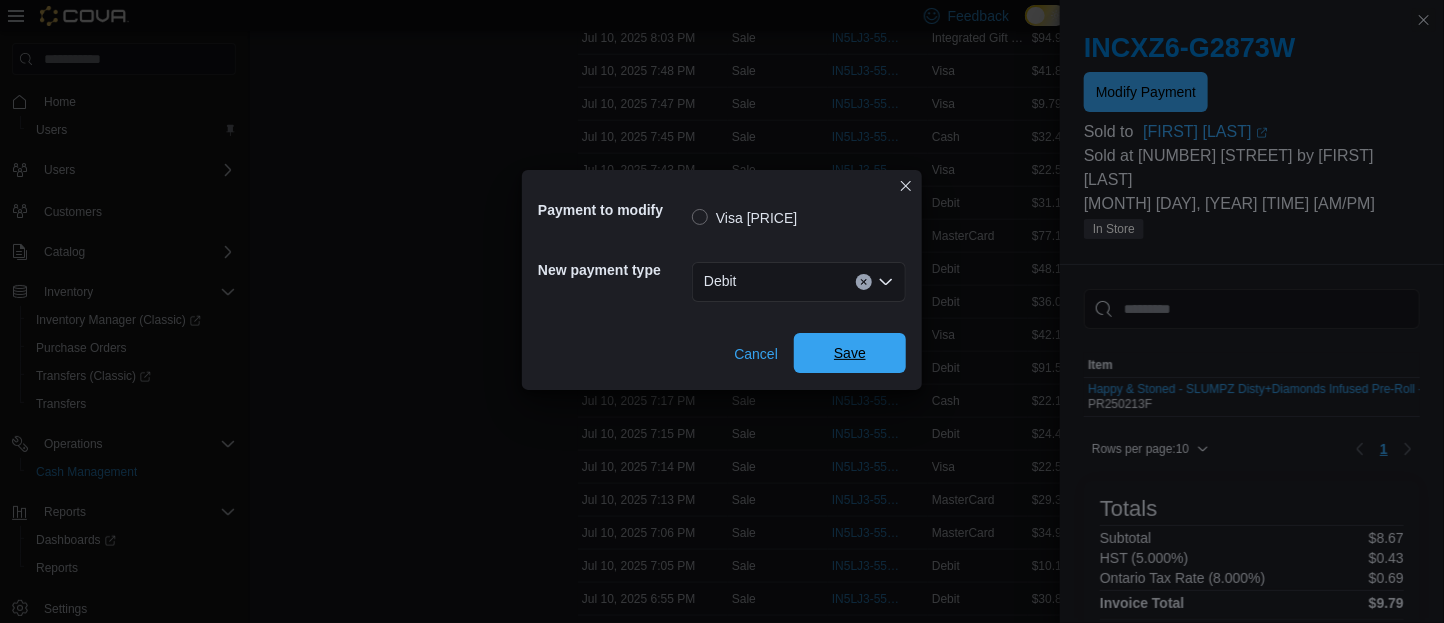 click on "Save" at bounding box center (850, 353) 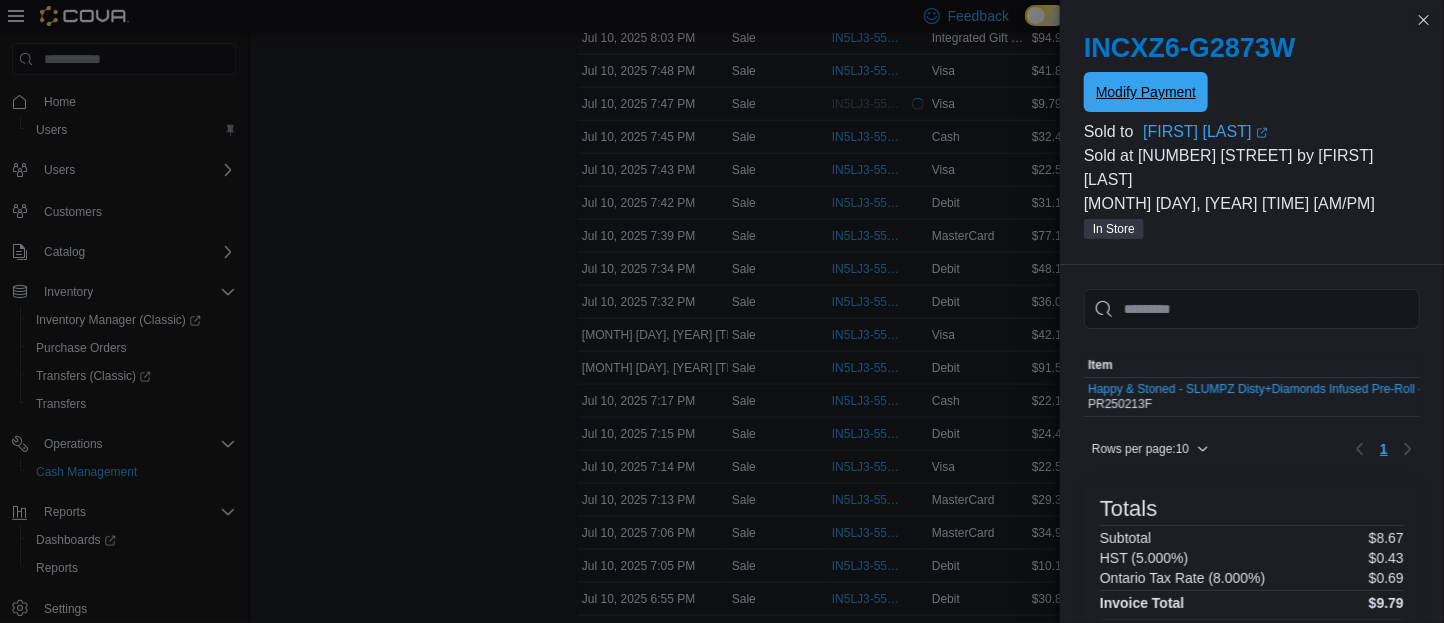 scroll, scrollTop: 0, scrollLeft: 0, axis: both 